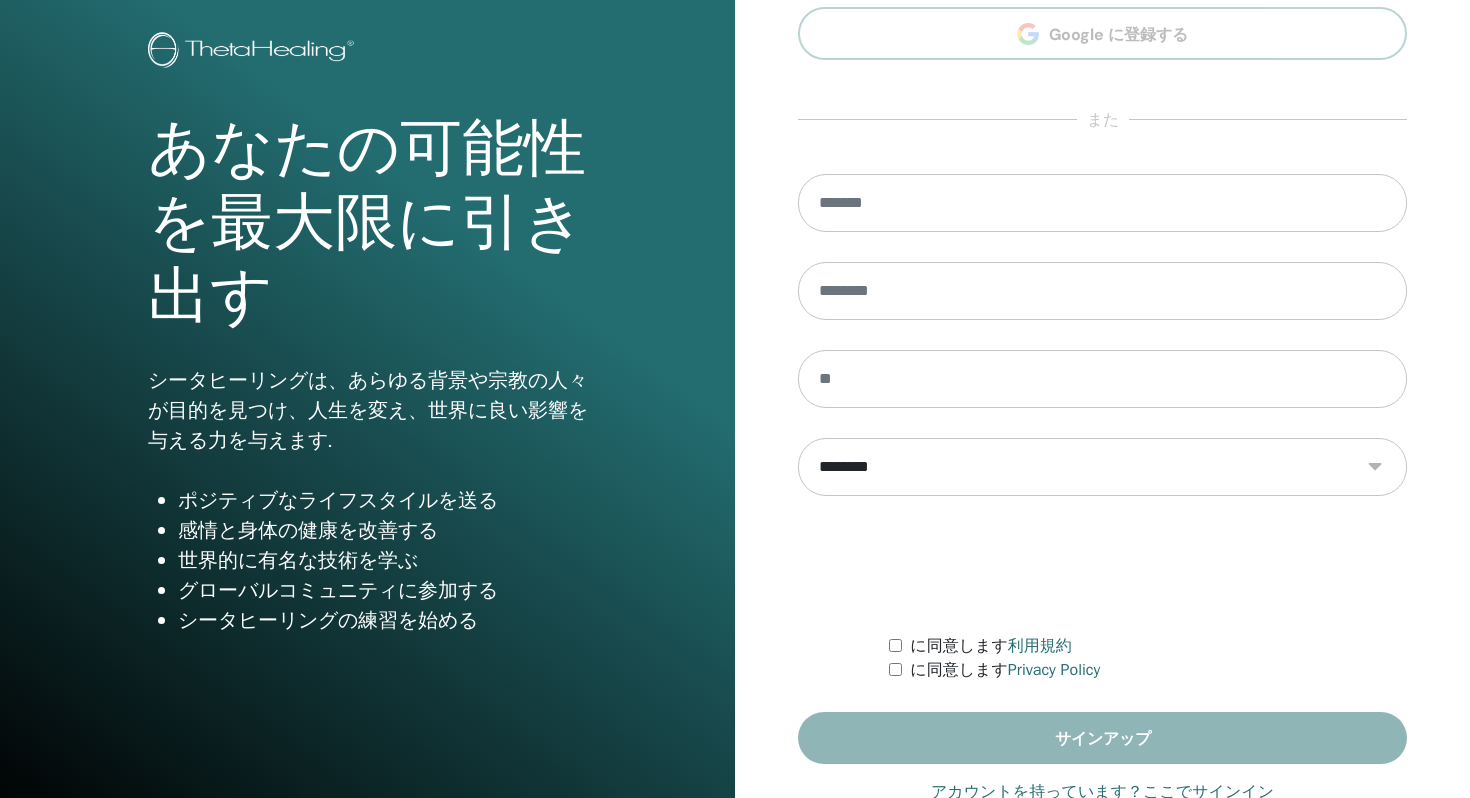 scroll, scrollTop: 162, scrollLeft: 0, axis: vertical 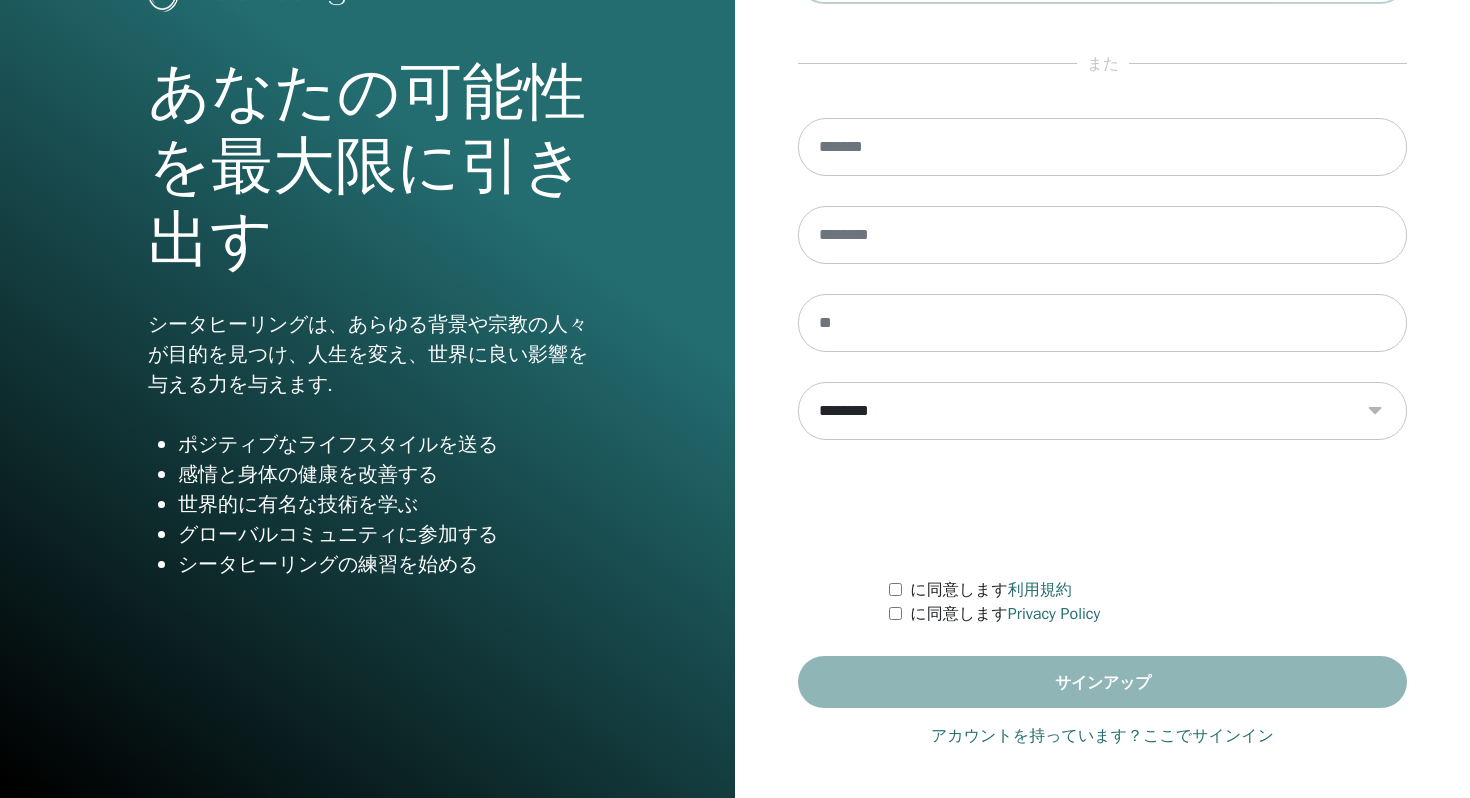 click on "アカウントを持っています？ここでサインイン" at bounding box center (1102, 736) 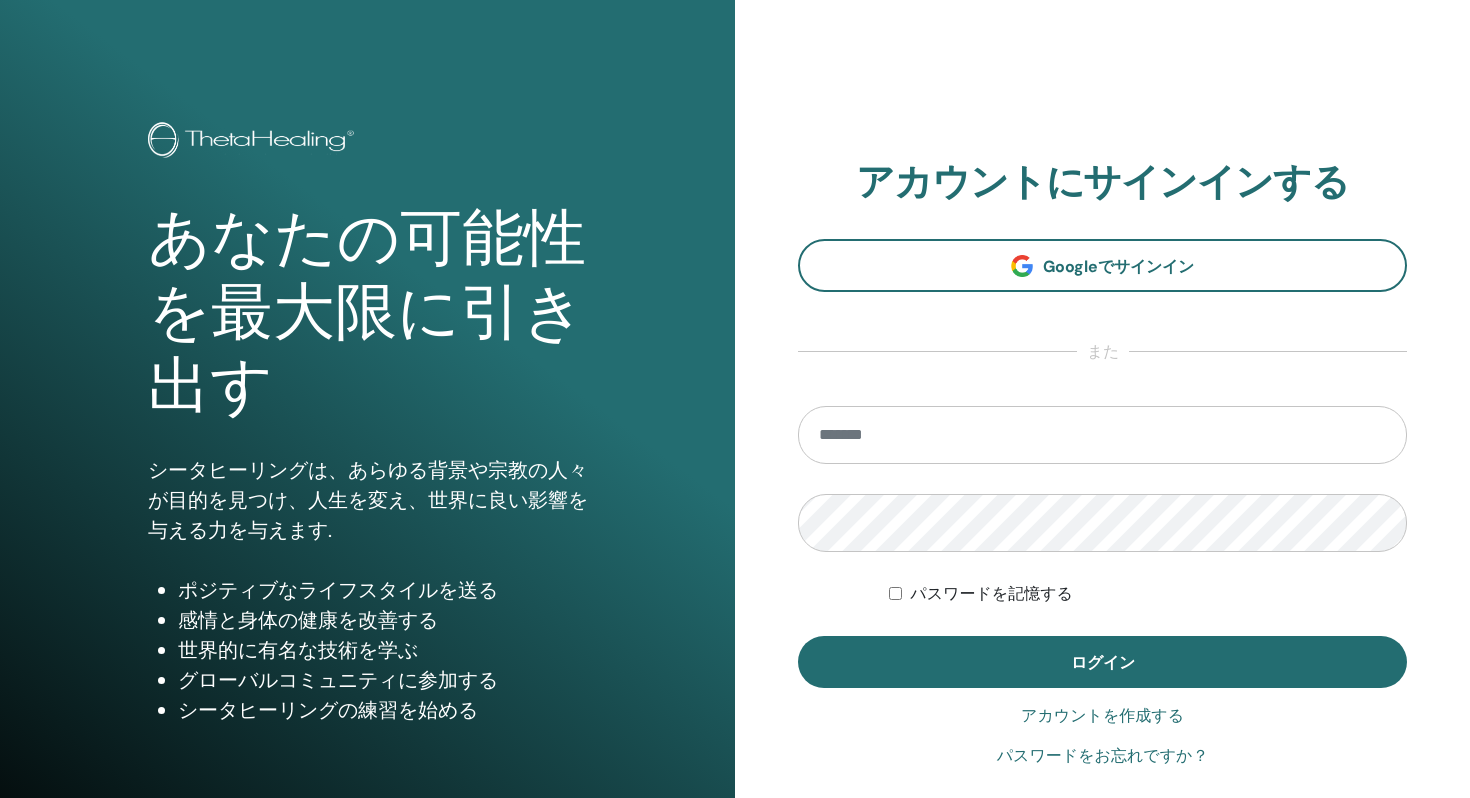 scroll, scrollTop: 0, scrollLeft: 0, axis: both 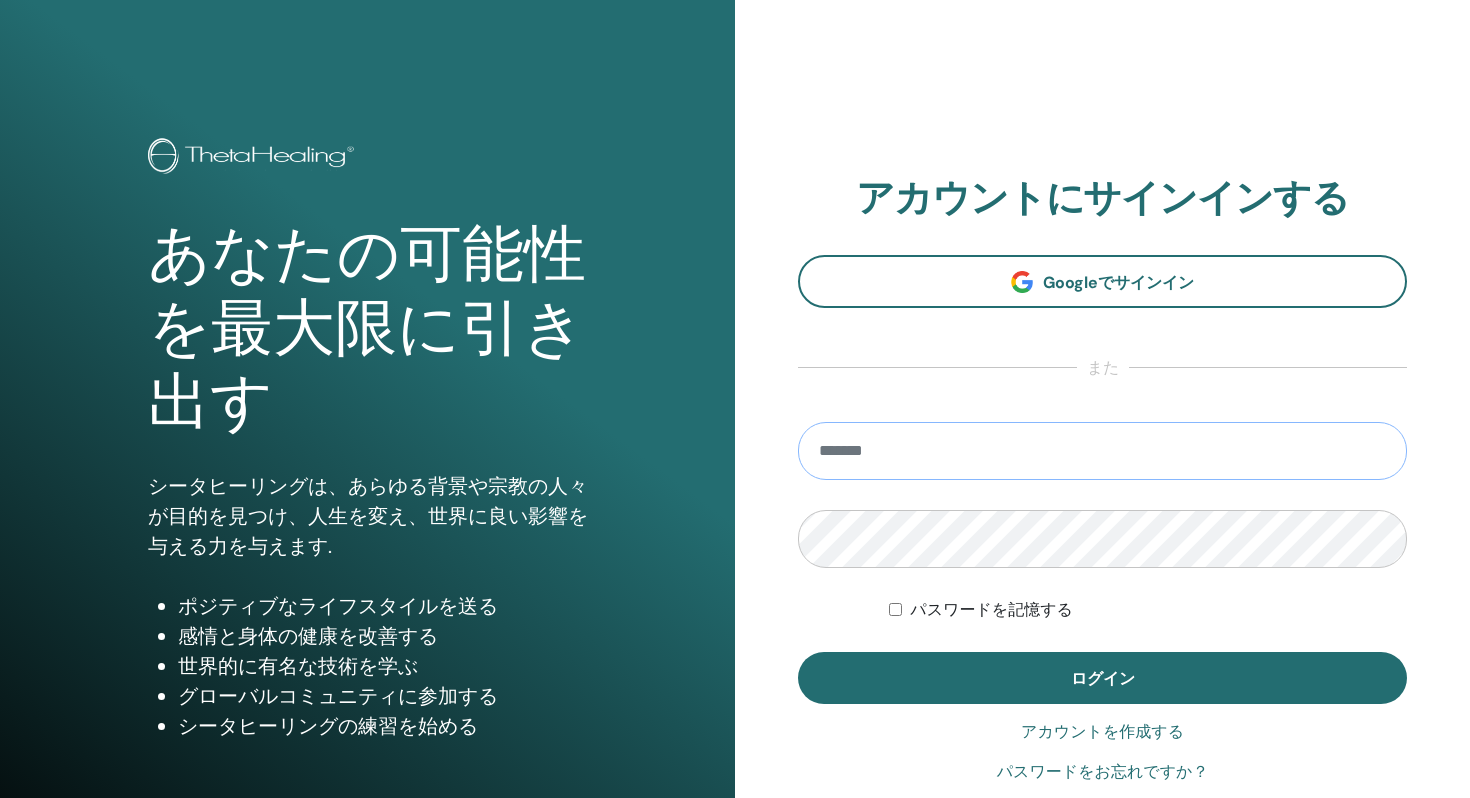 click at bounding box center (1102, 451) 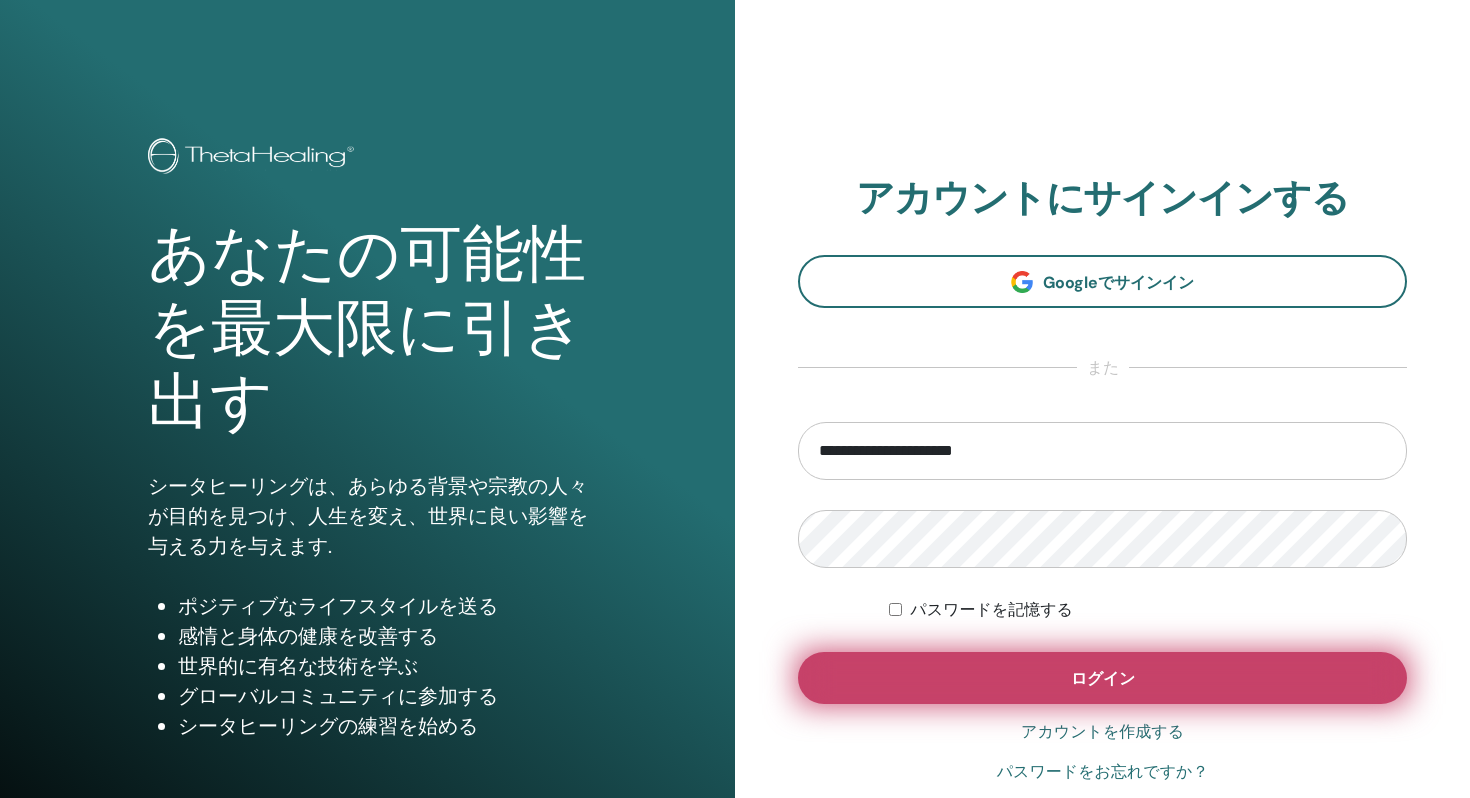 click on "ログイン" at bounding box center [1103, 678] 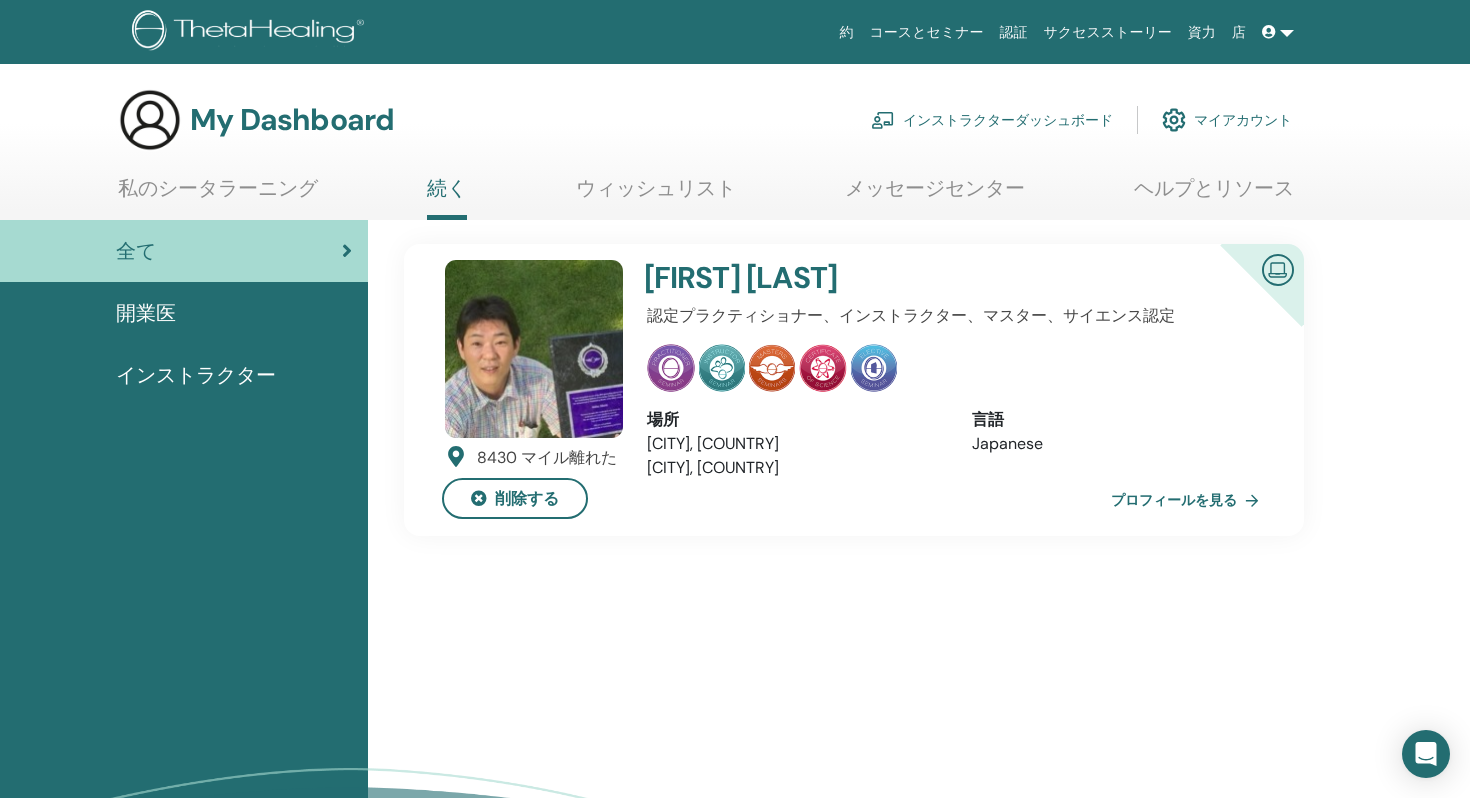 scroll, scrollTop: 0, scrollLeft: 0, axis: both 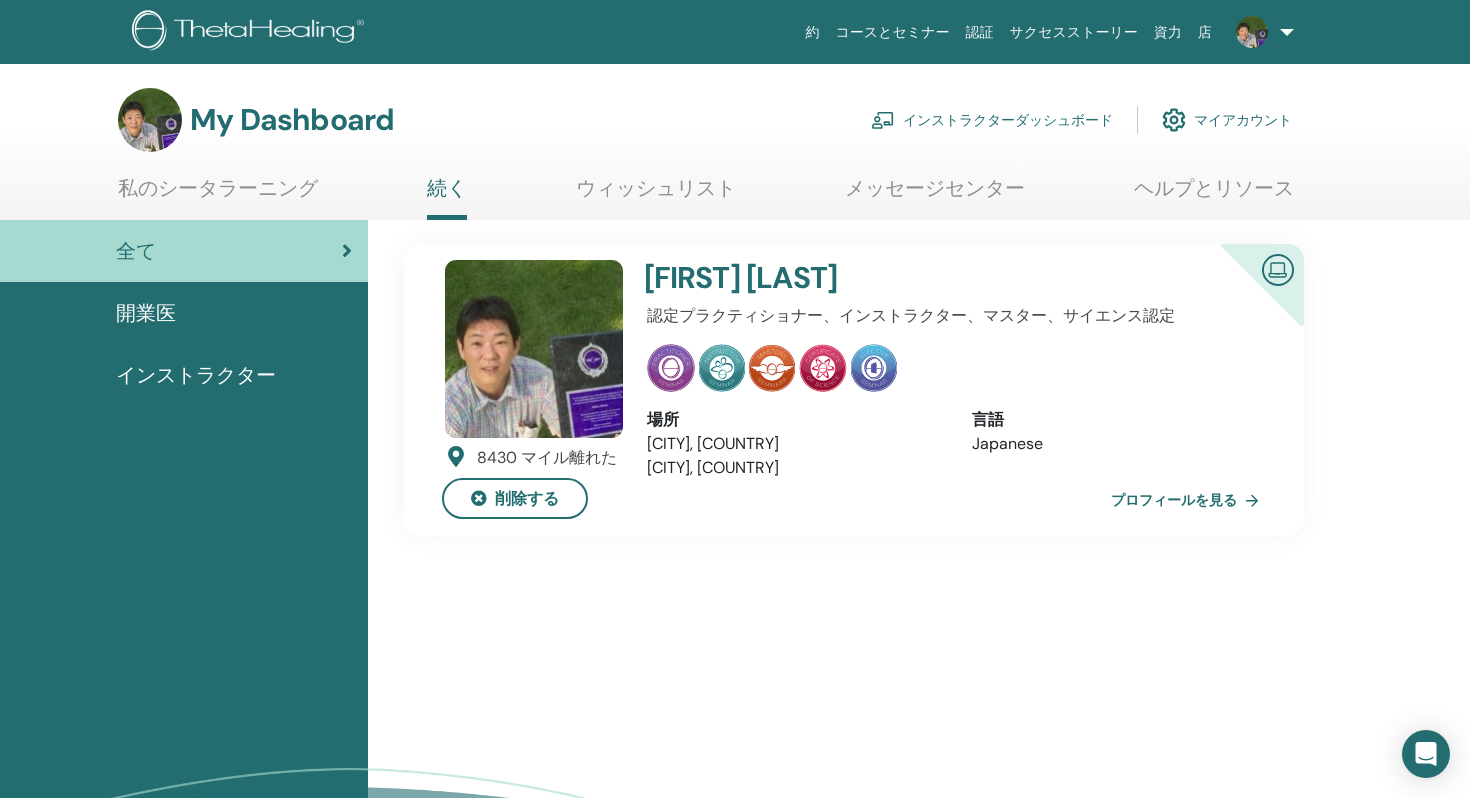 click on "インストラクター" at bounding box center [196, 375] 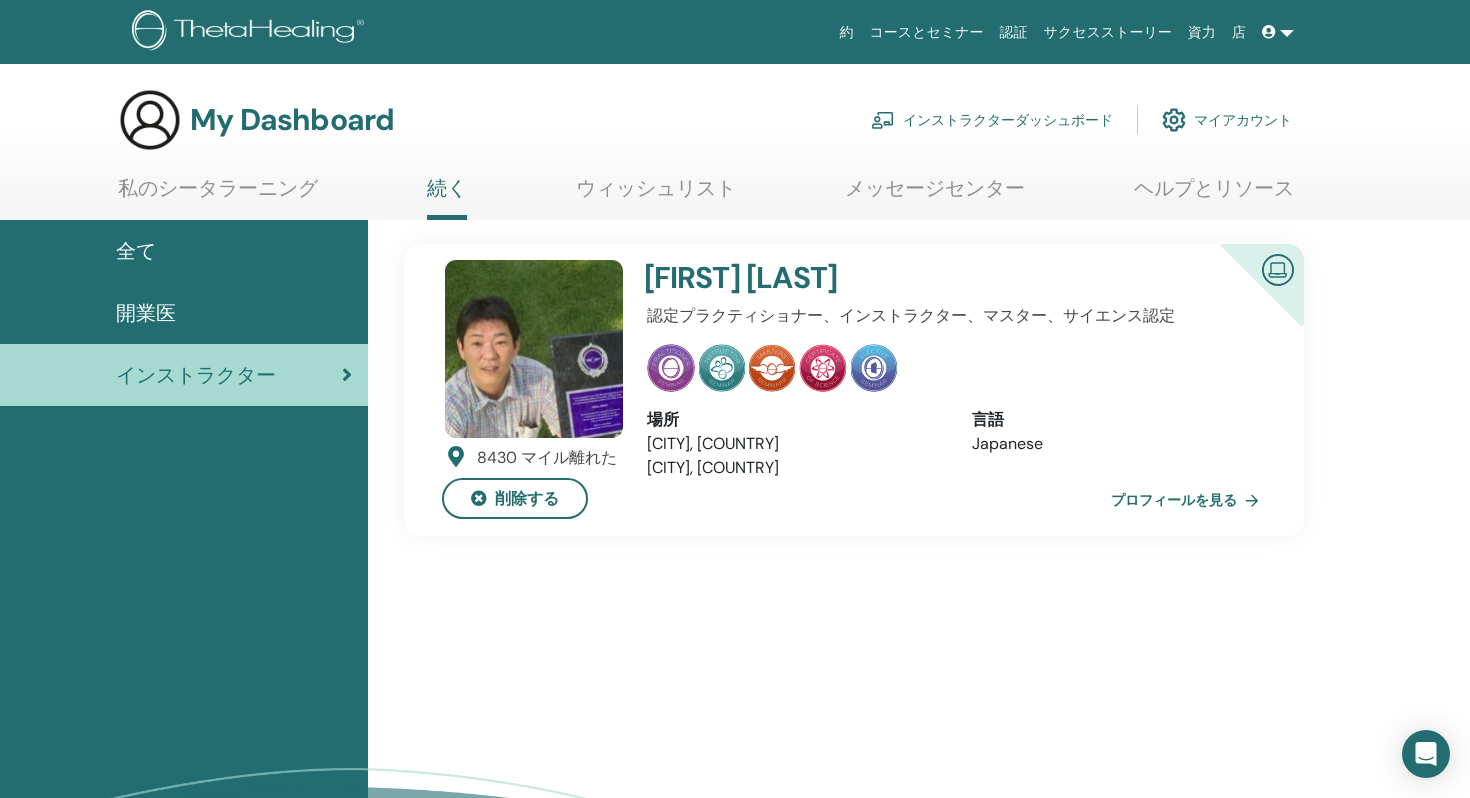 scroll, scrollTop: 0, scrollLeft: 0, axis: both 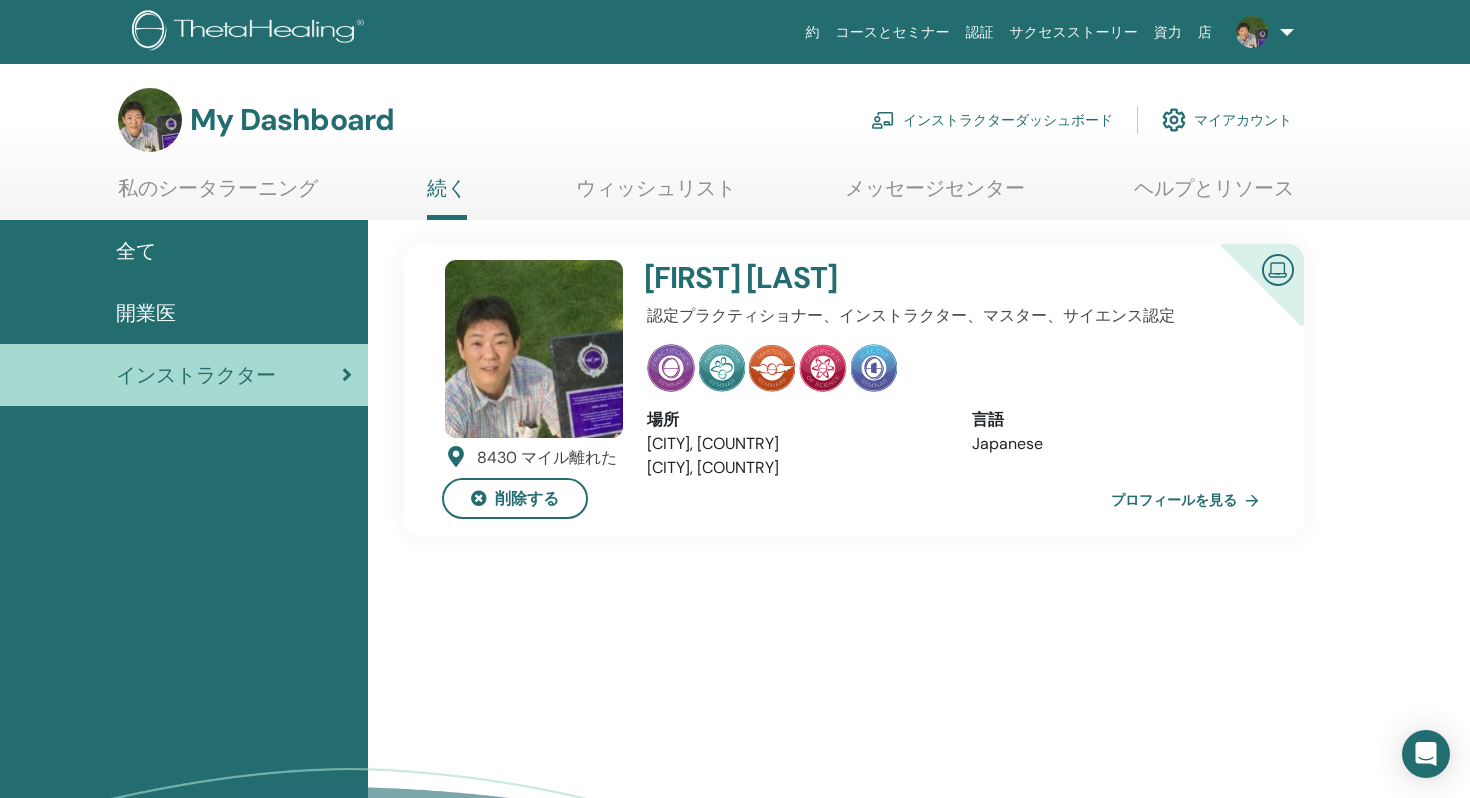 click on "インストラクターダッシュボード" at bounding box center [992, 120] 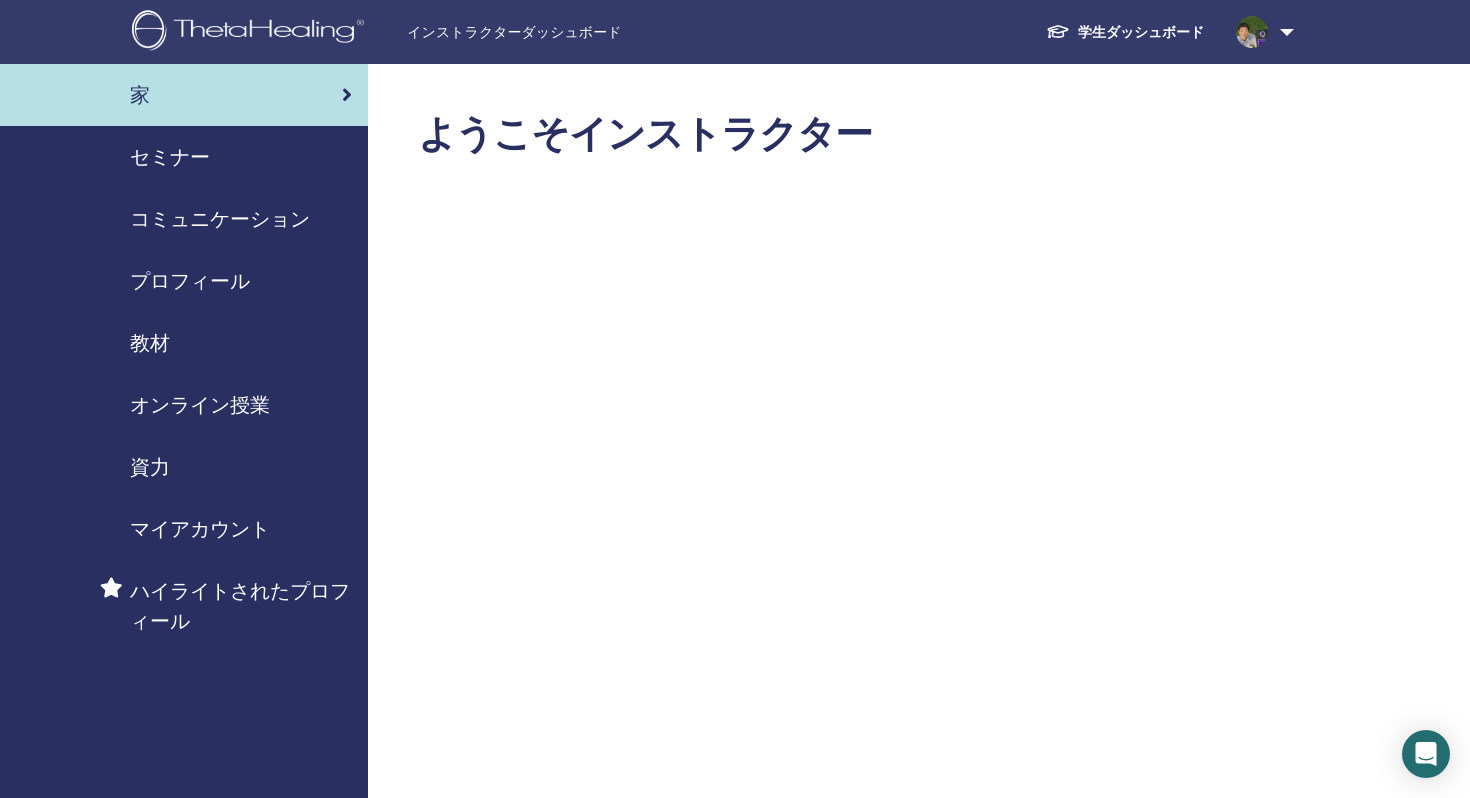 scroll, scrollTop: 5, scrollLeft: 0, axis: vertical 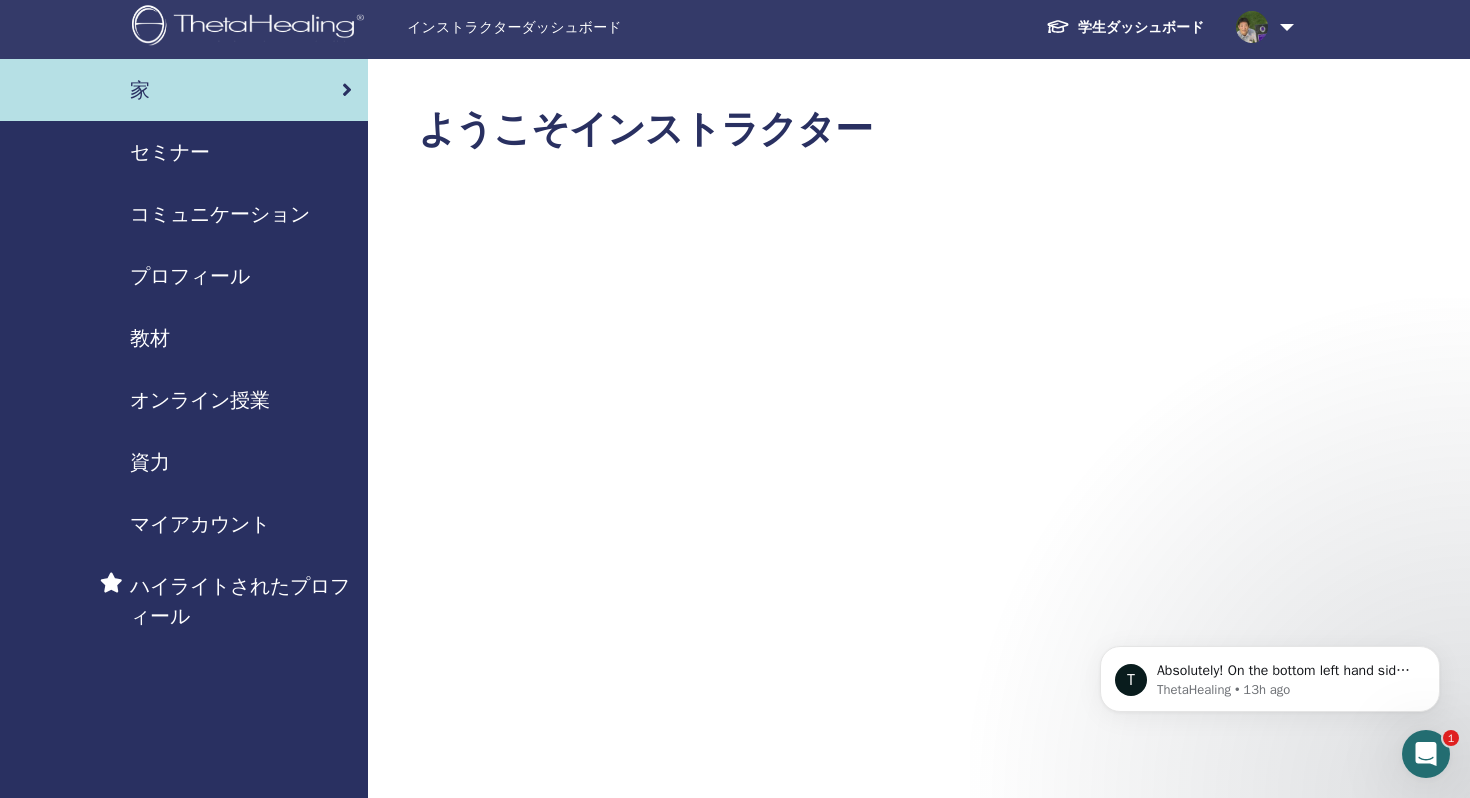 click on "セミナー" at bounding box center [170, 152] 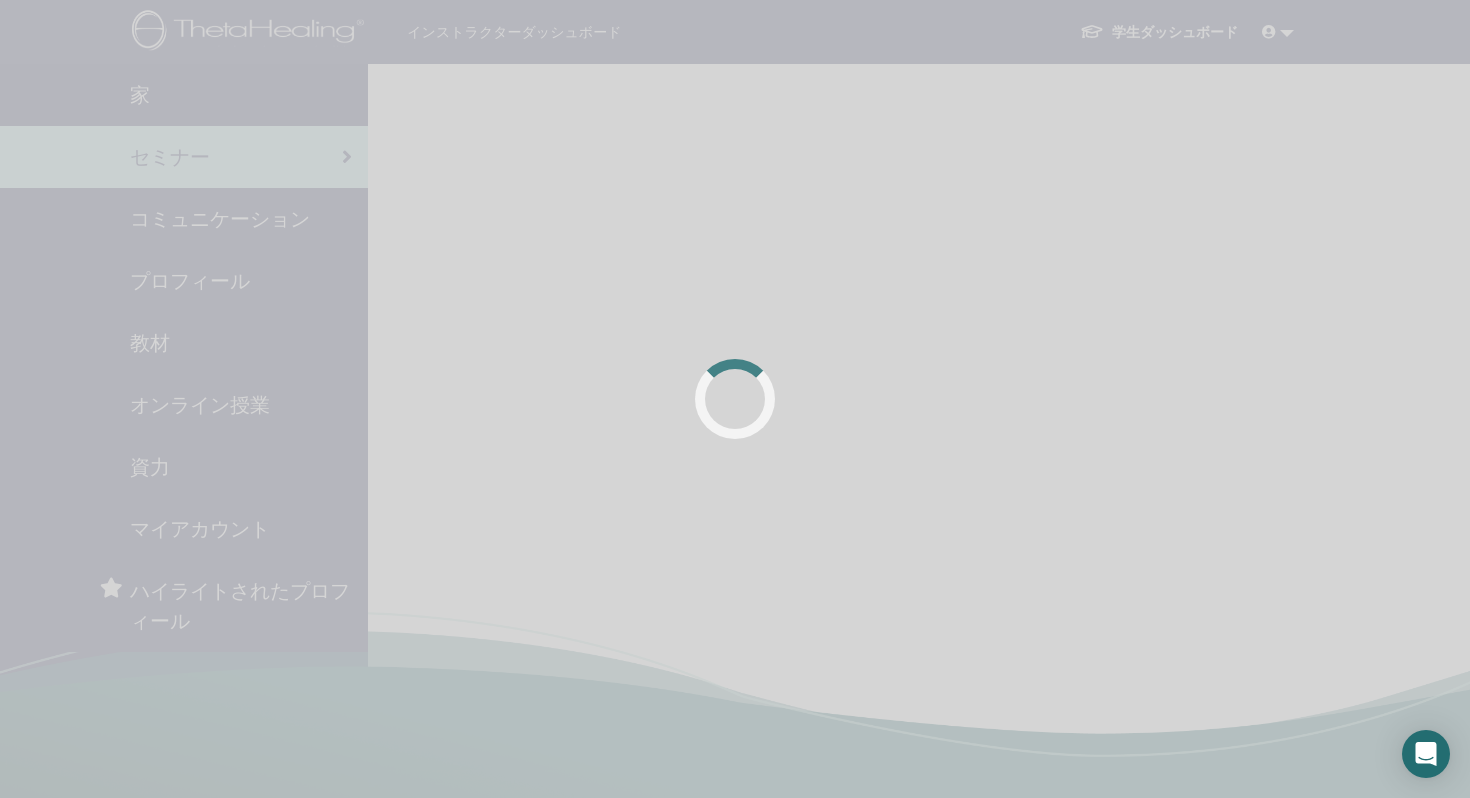 scroll, scrollTop: 0, scrollLeft: 0, axis: both 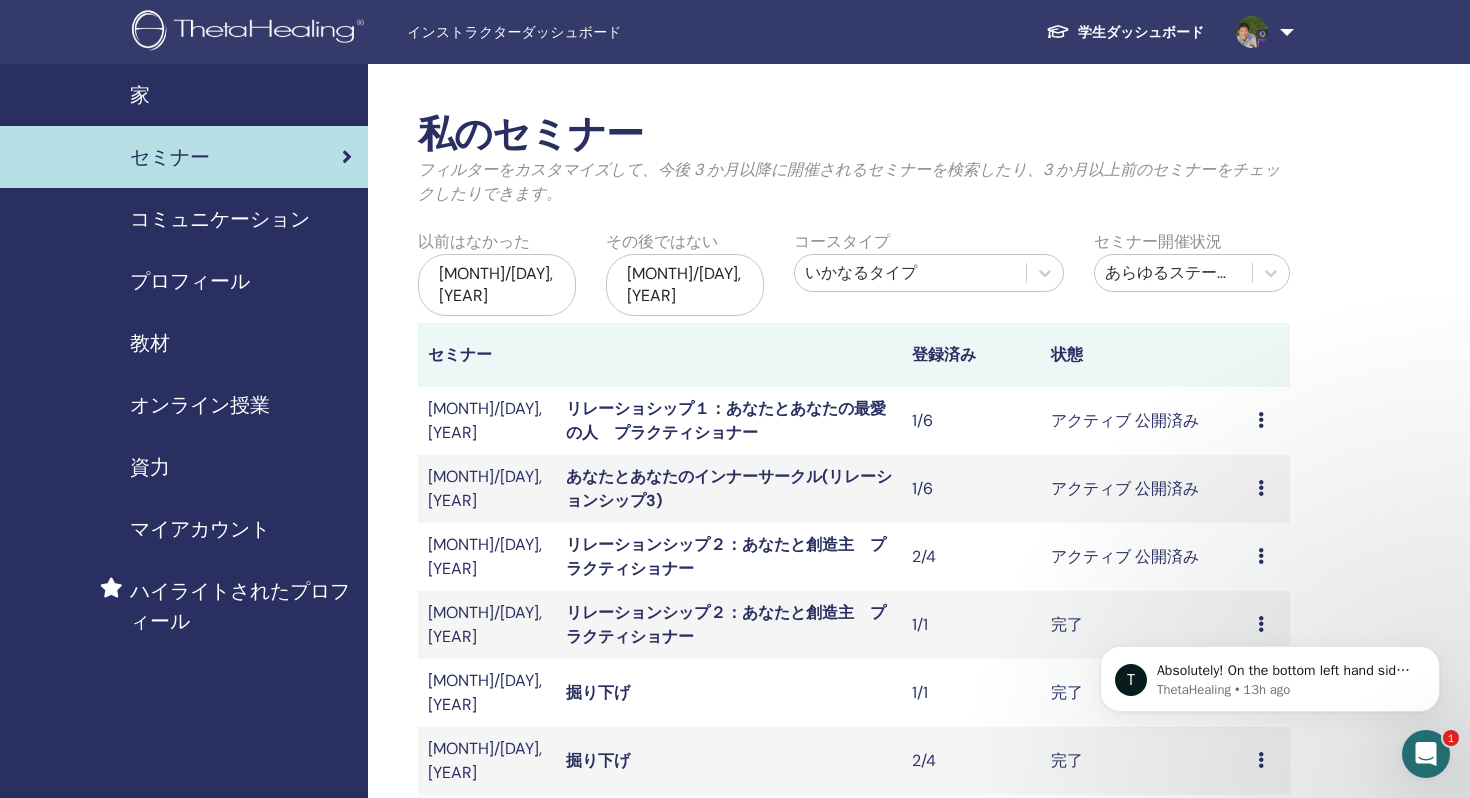 click on "リレーションシップ２：あなたと創造主　プラクティショナー" at bounding box center [726, 556] 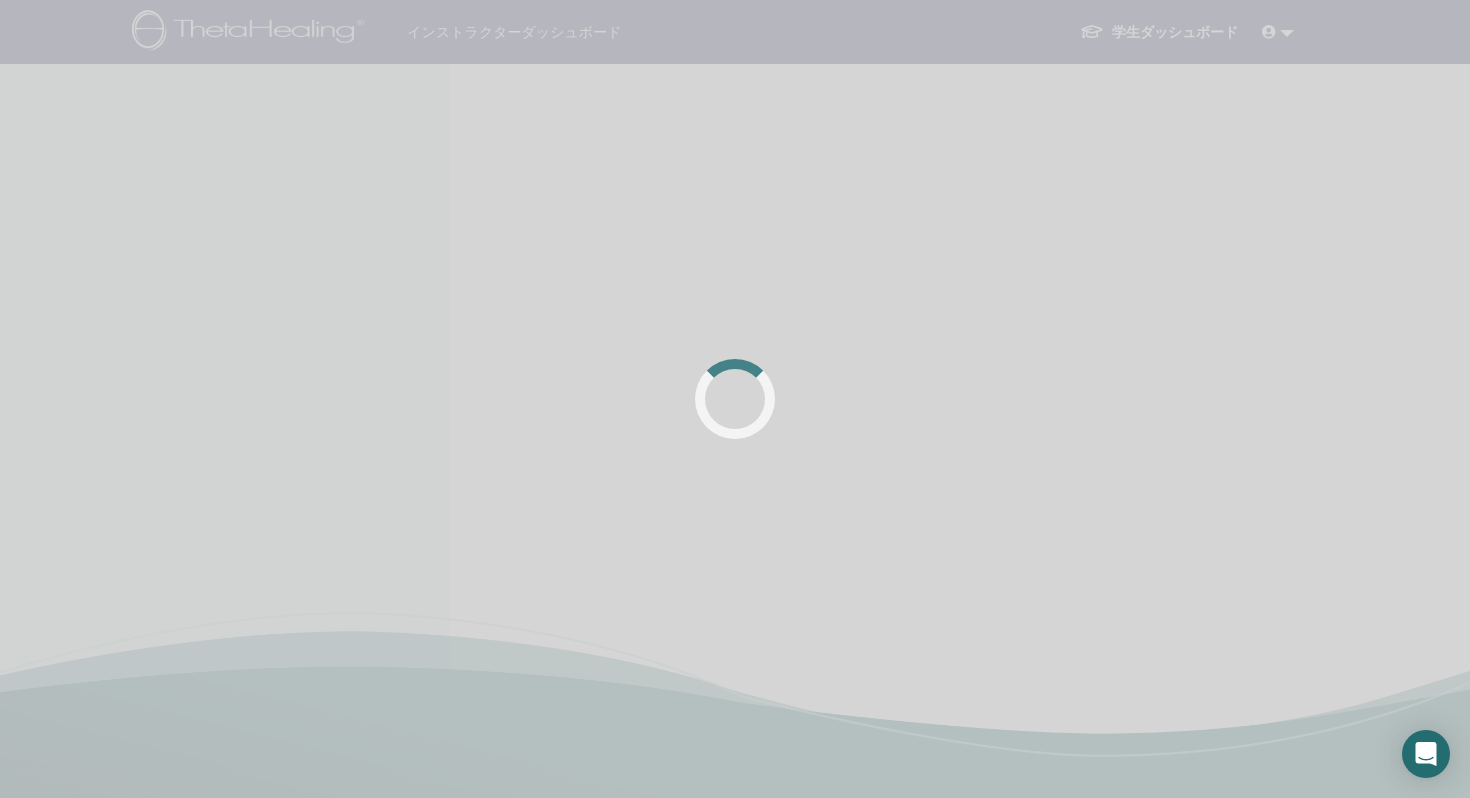 scroll, scrollTop: 0, scrollLeft: 0, axis: both 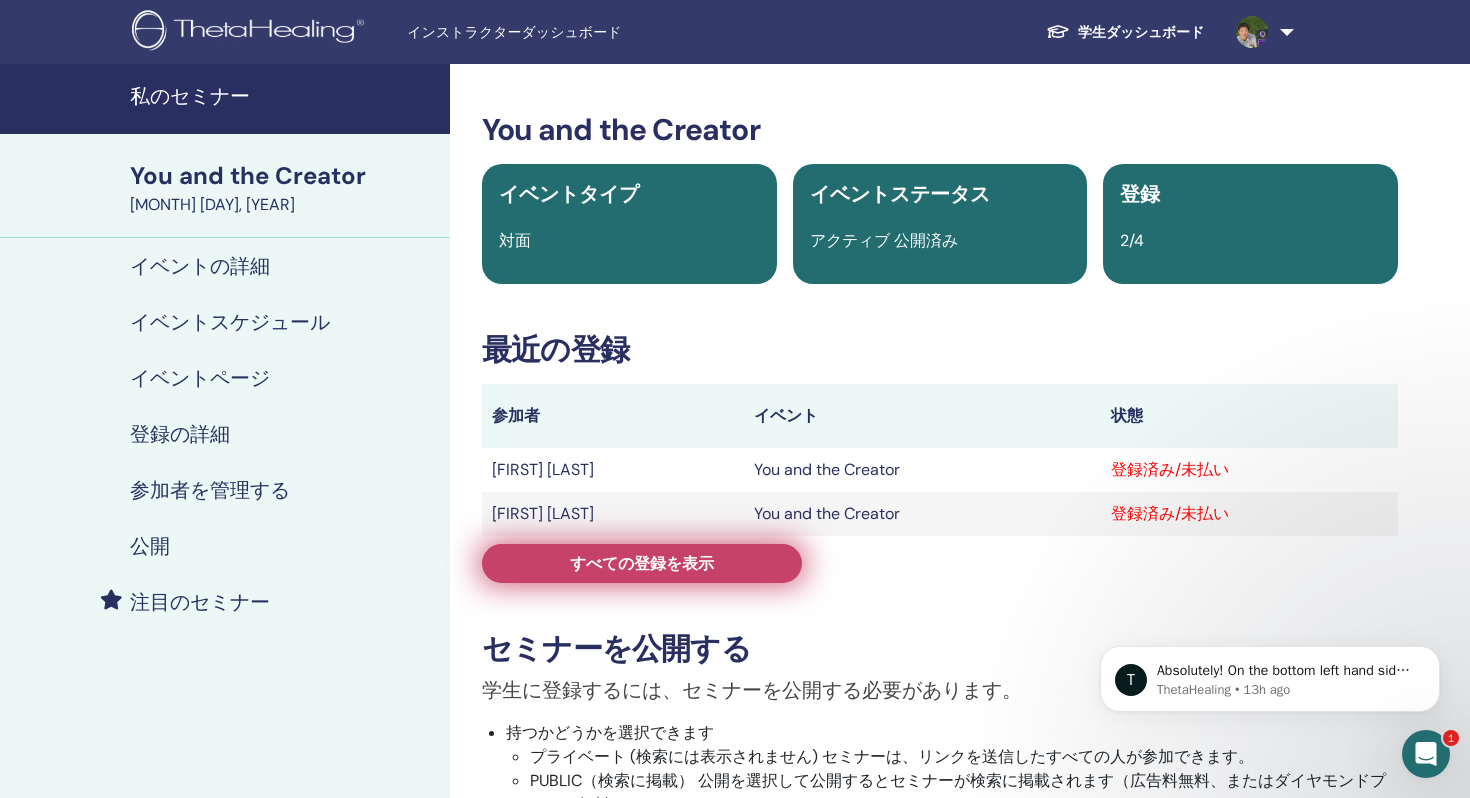 click on "すべての登録を表示" at bounding box center (642, 563) 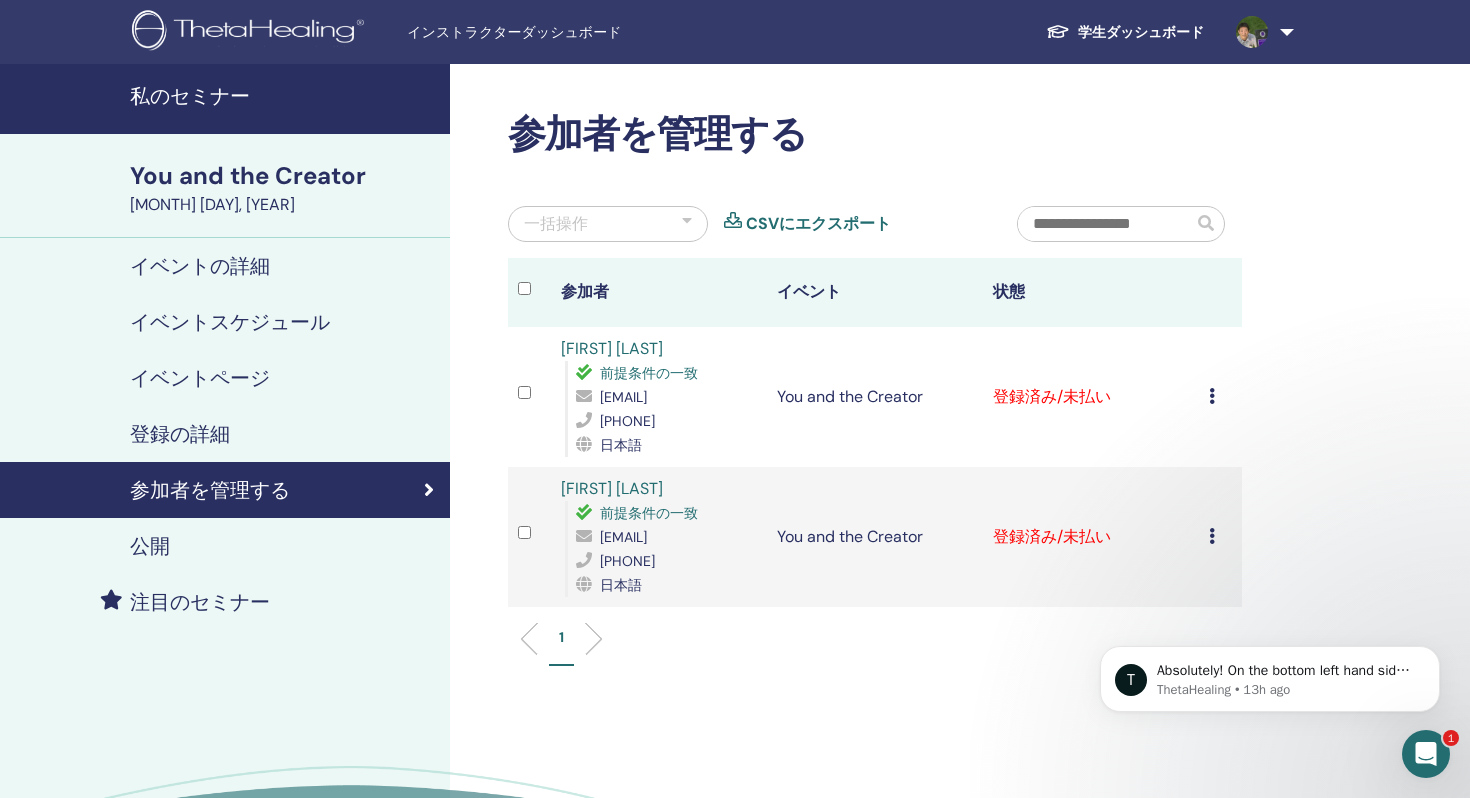 click on "[FIRST] [LAST]" at bounding box center [612, 348] 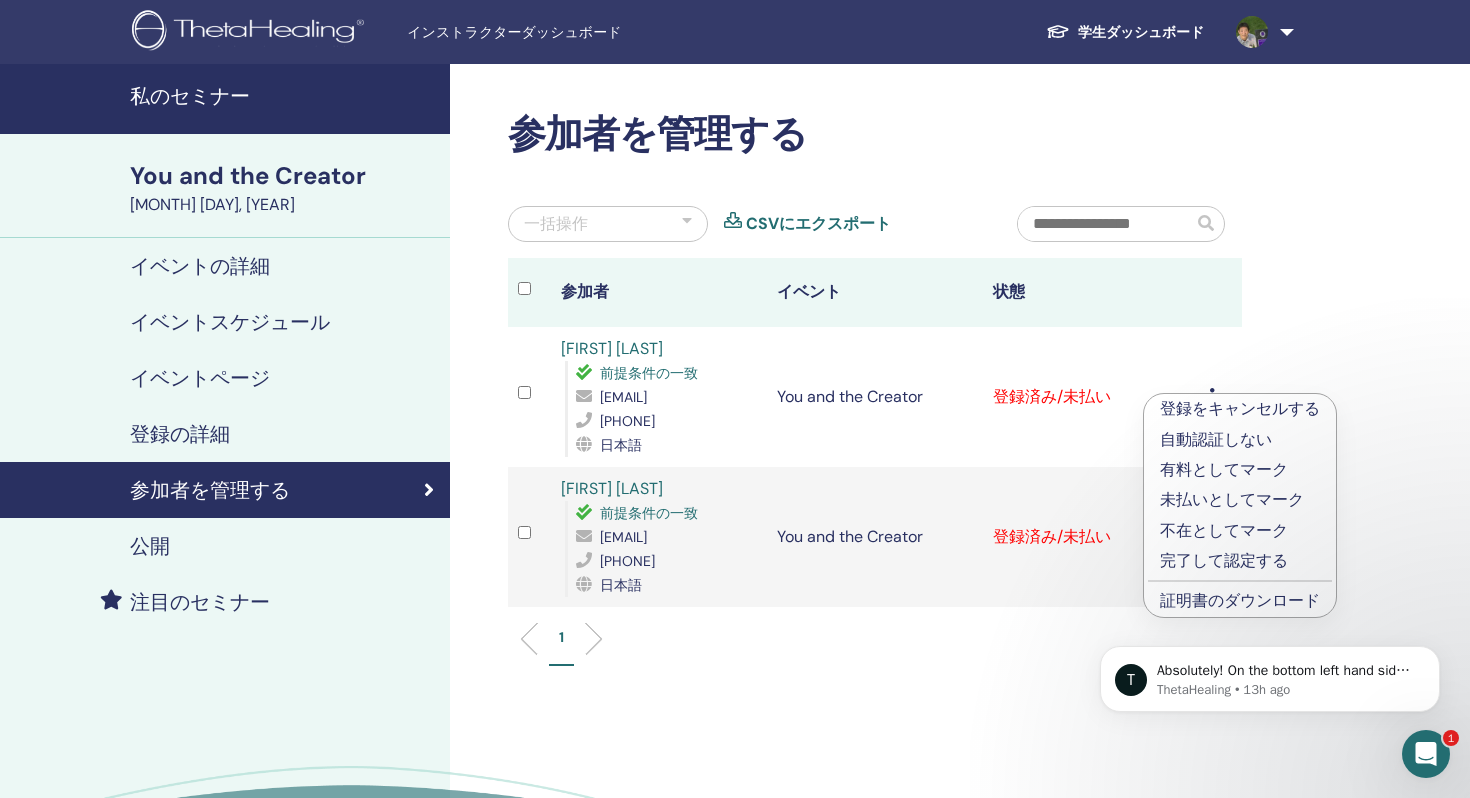 click on "証明書のダウンロード" at bounding box center (1240, 600) 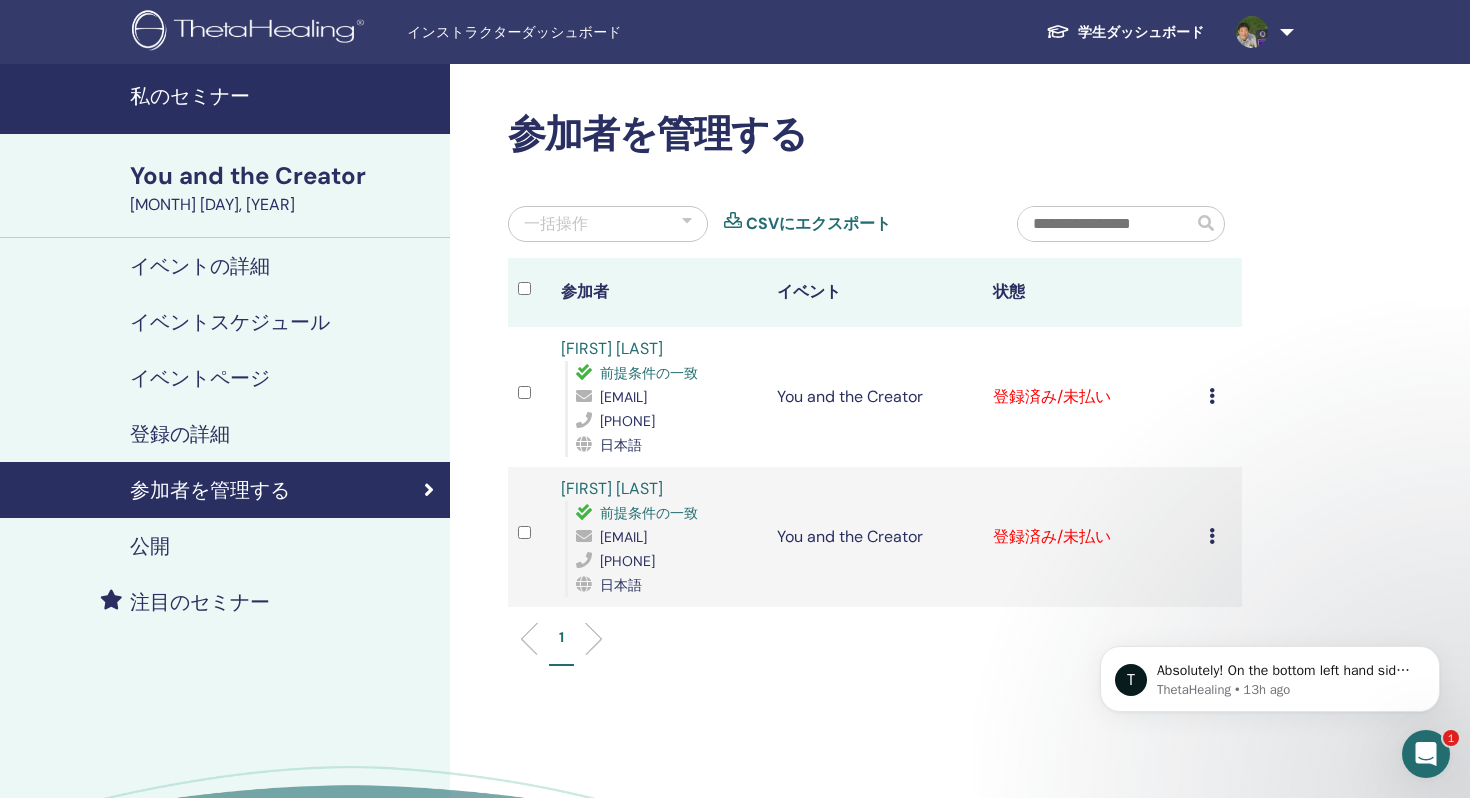 click on "T Absolutely! On the bottom left hand side of the main screen is an icon that resembles a paperclip. Click here.   Select Change Your Consent and then Allow All.   Please let us know if this may work for them. ThetaHealing • 13h ago" at bounding box center (1270, 587) 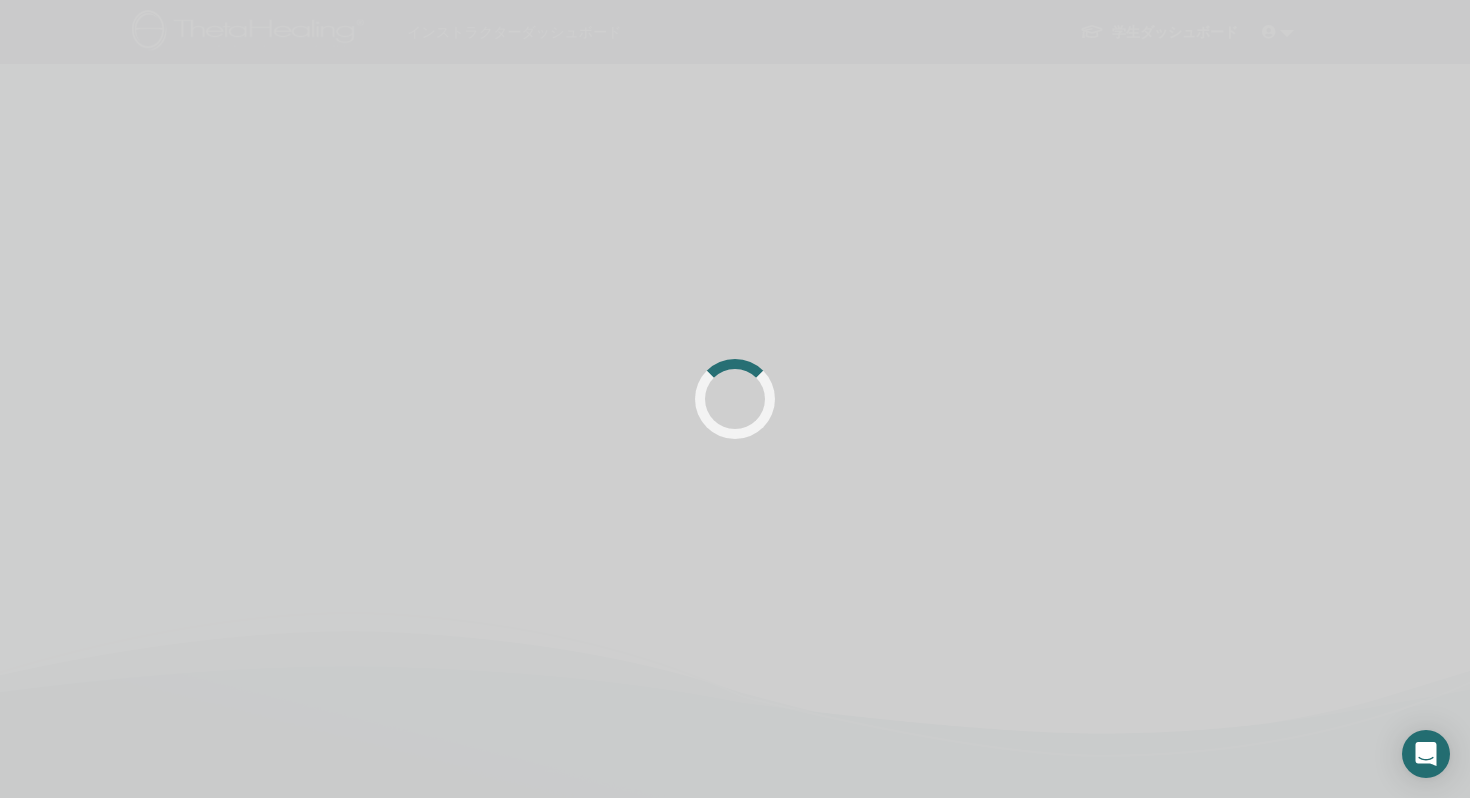 scroll, scrollTop: 0, scrollLeft: 0, axis: both 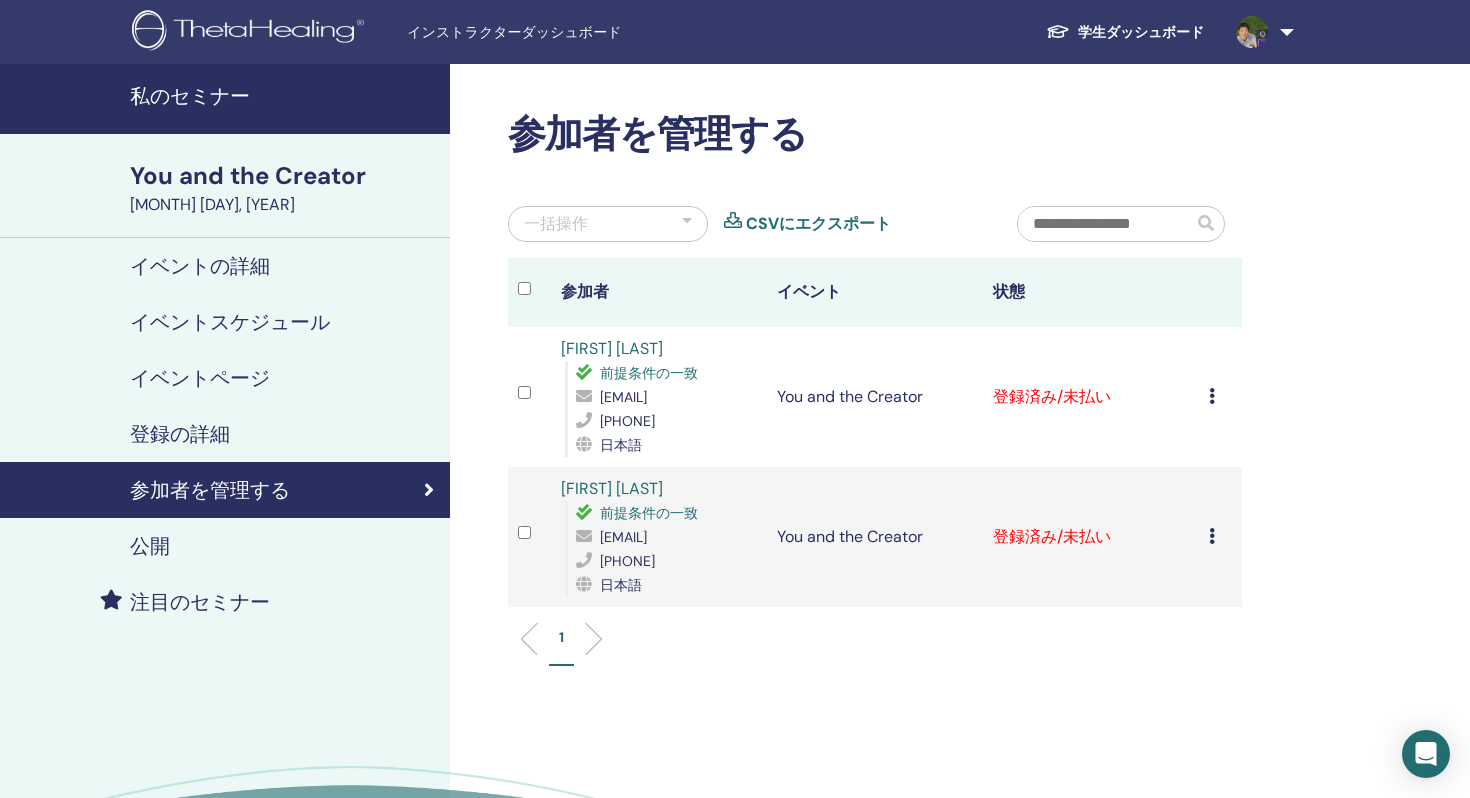 click at bounding box center (1212, 536) 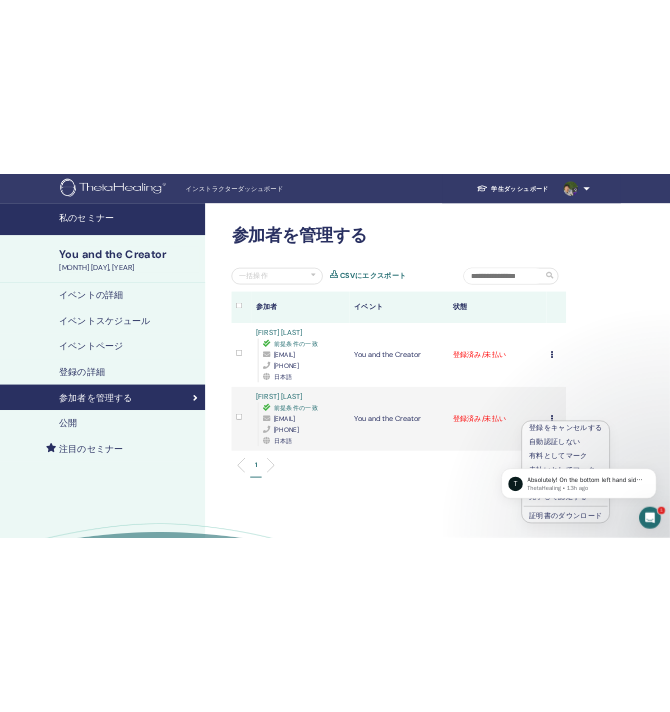 scroll, scrollTop: 0, scrollLeft: 0, axis: both 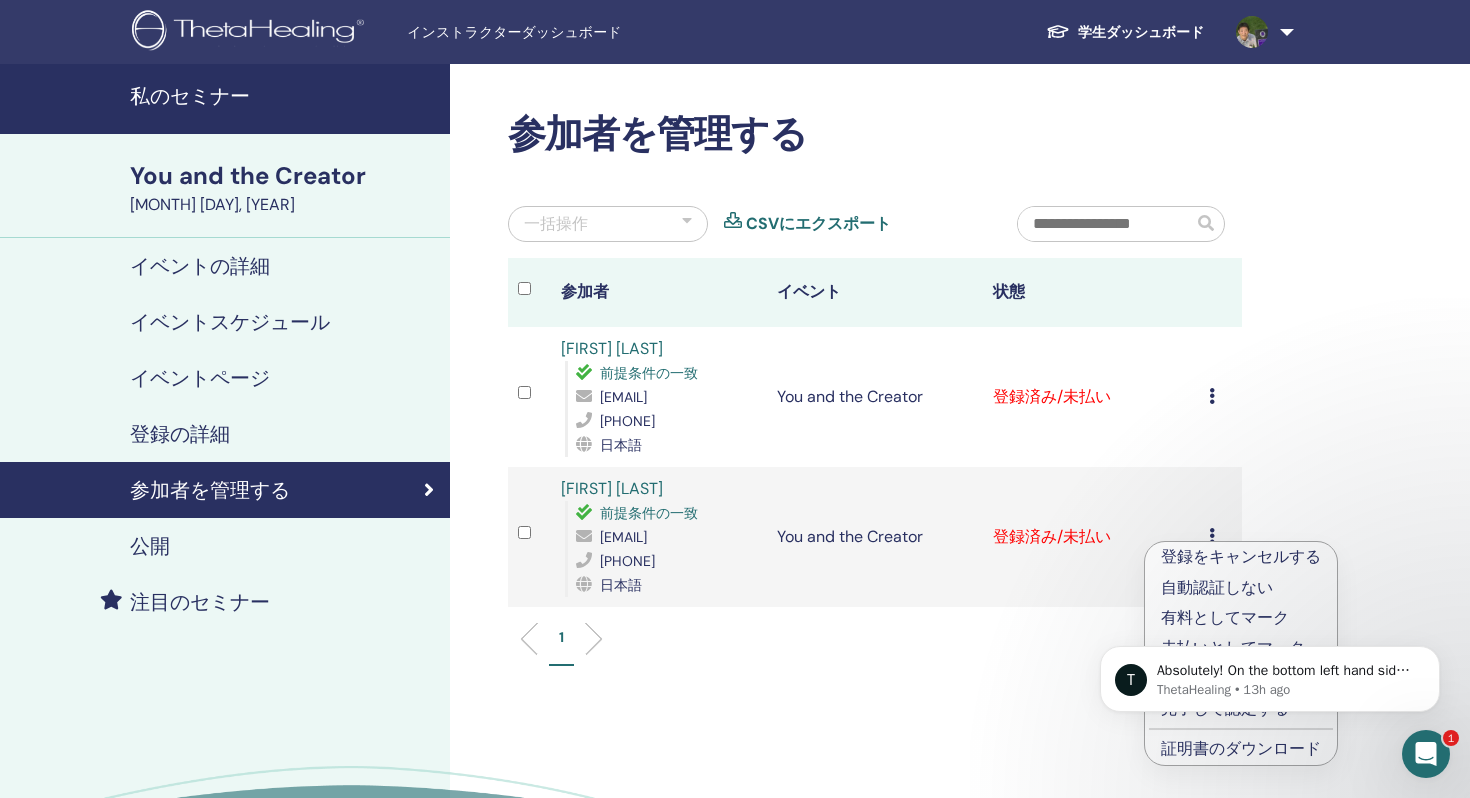click on "証明書のダウンロード" at bounding box center (1241, 748) 